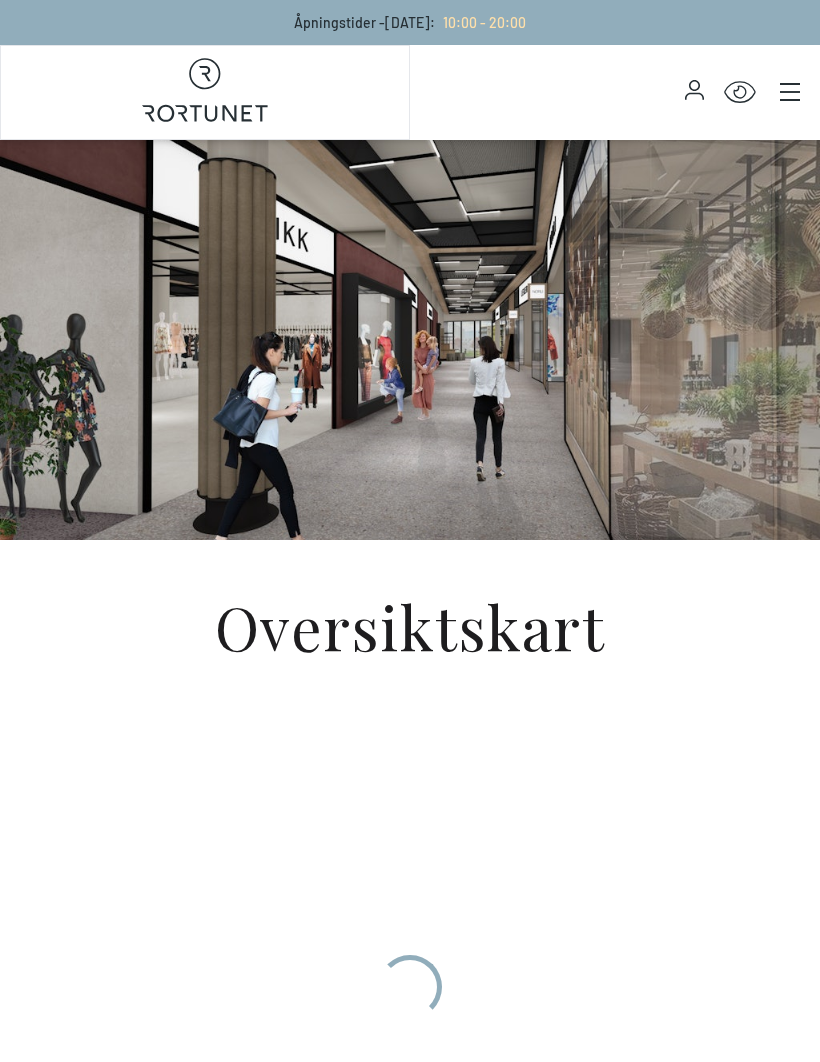 scroll, scrollTop: 0, scrollLeft: 0, axis: both 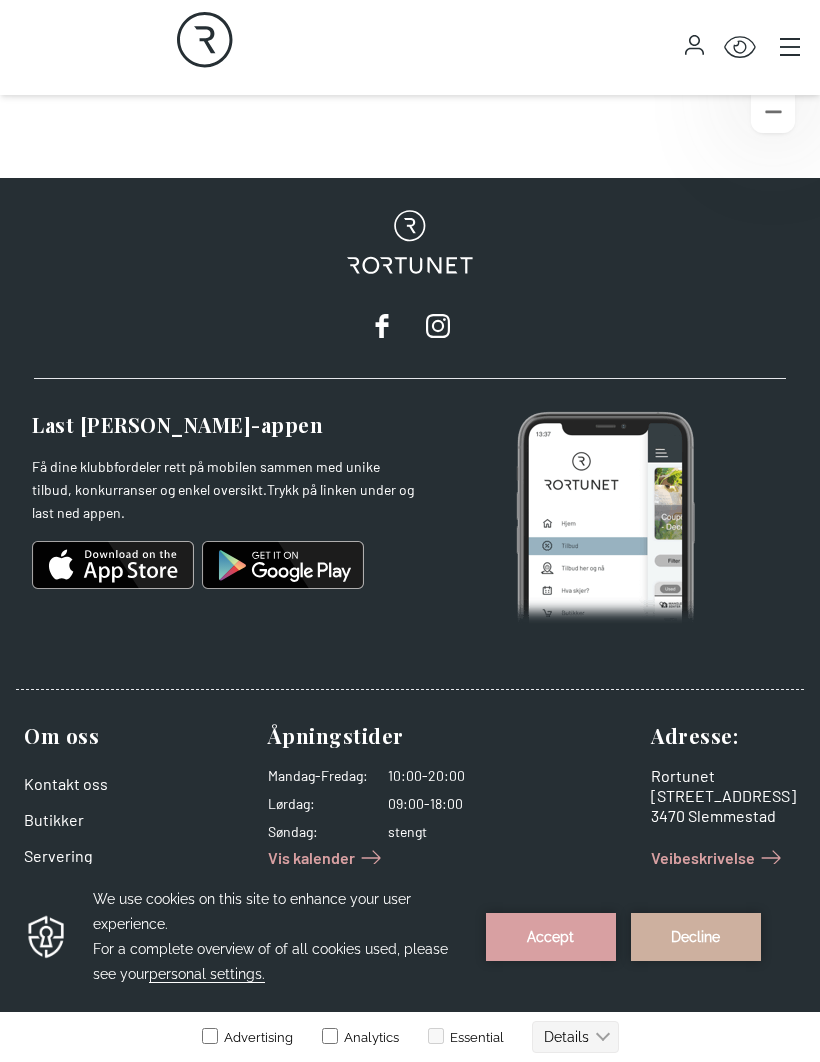 click on "Butikker" at bounding box center [54, 819] 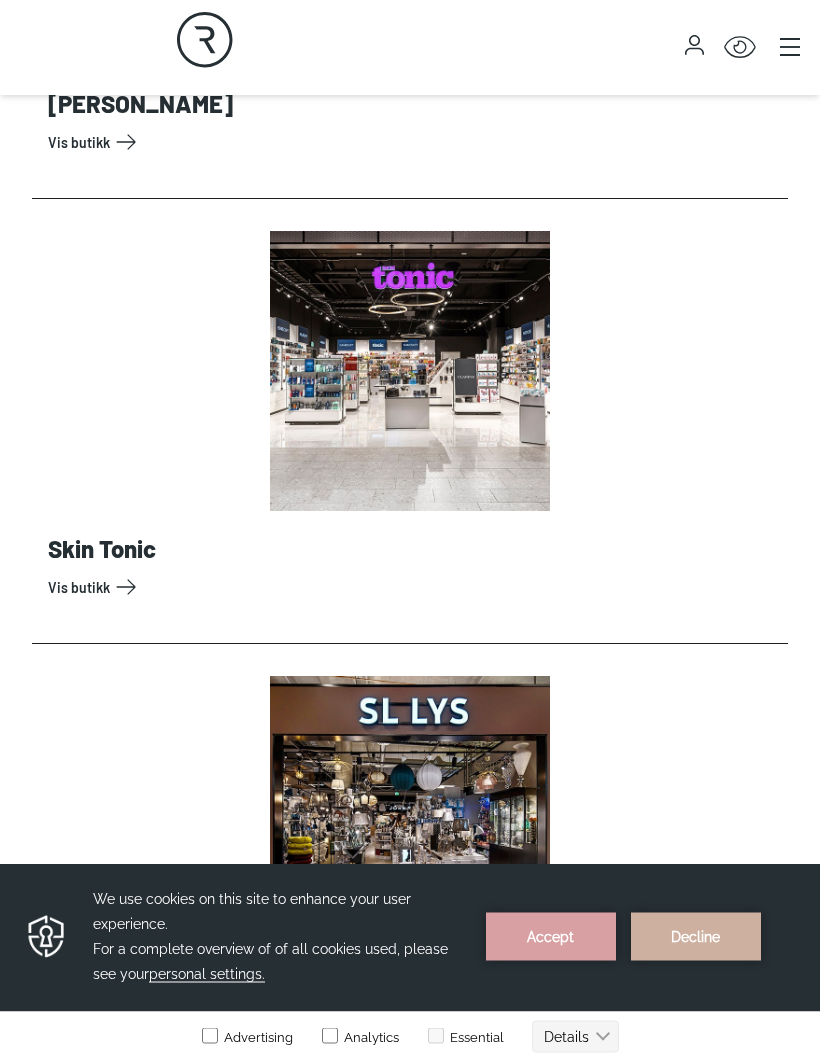 scroll, scrollTop: 17110, scrollLeft: 0, axis: vertical 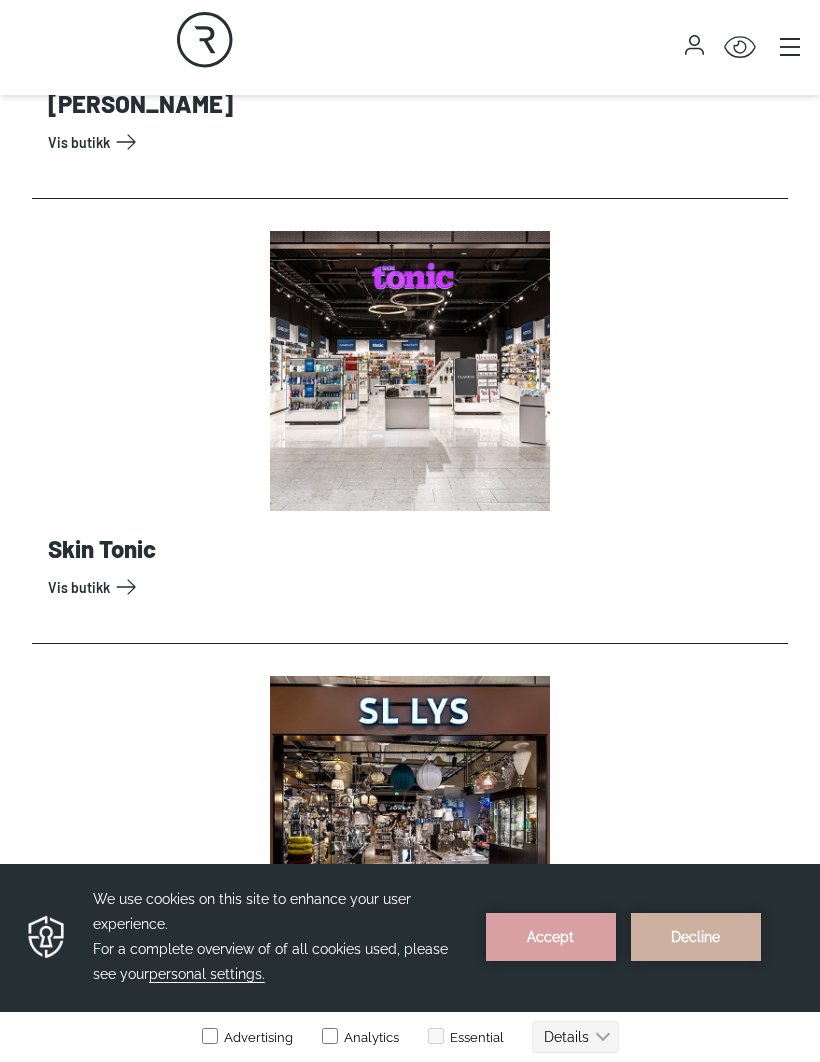 click on "Vis butikk" at bounding box center [414, 587] 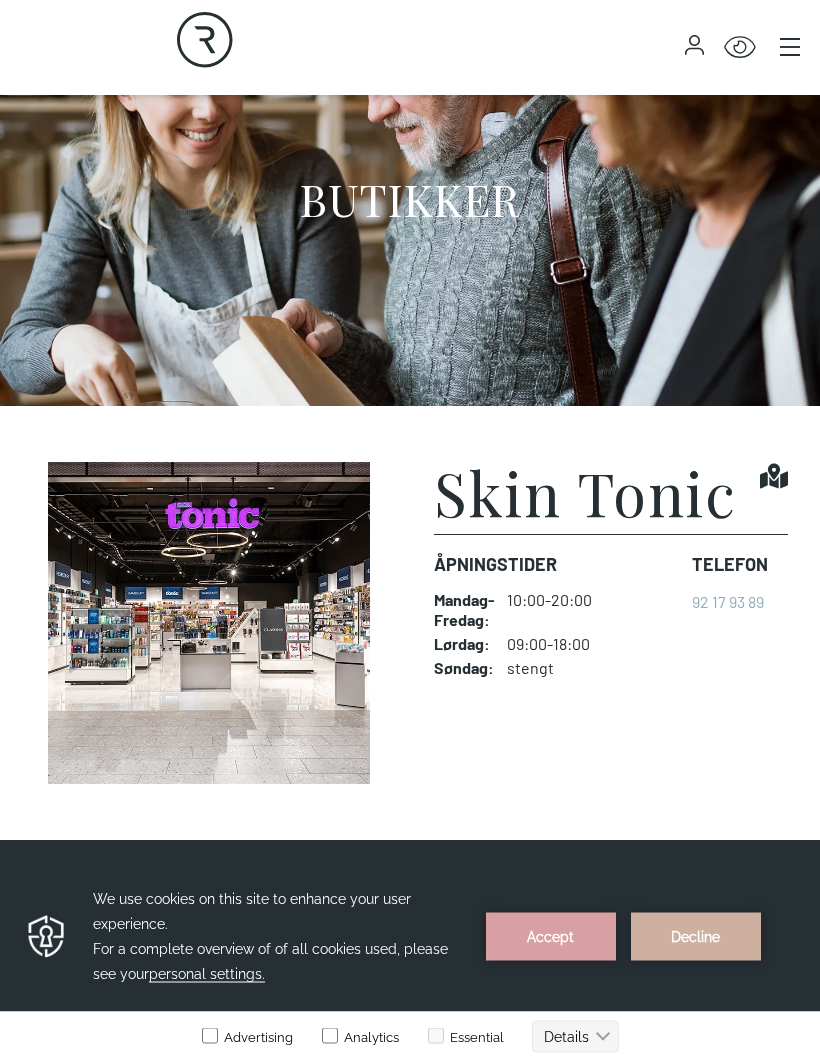 scroll, scrollTop: 437, scrollLeft: 0, axis: vertical 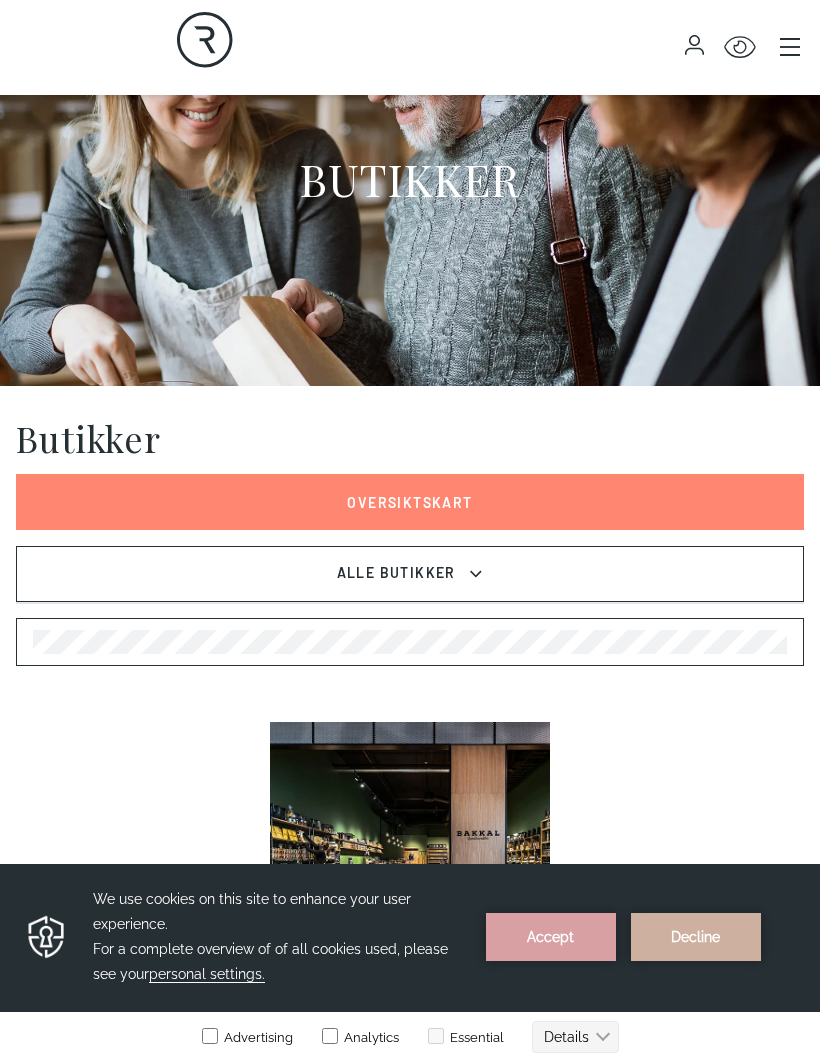 click on "Alle Butikker" at bounding box center [409, 574] 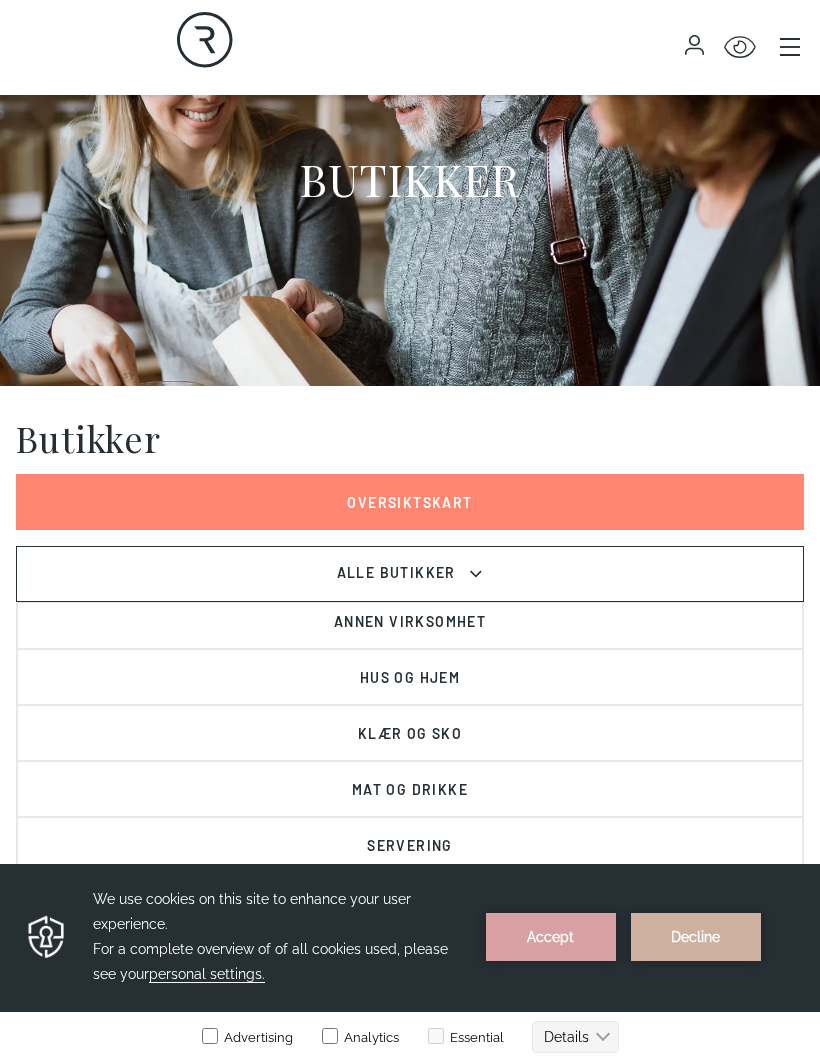 scroll, scrollTop: 66, scrollLeft: 0, axis: vertical 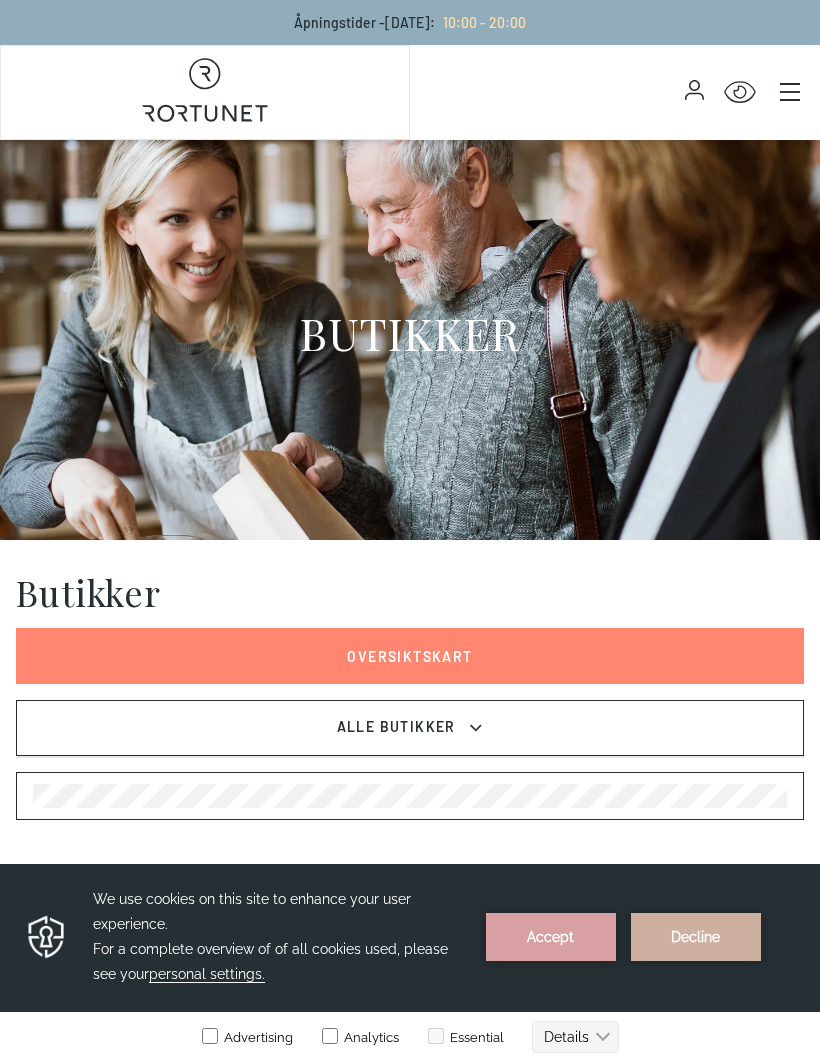 click 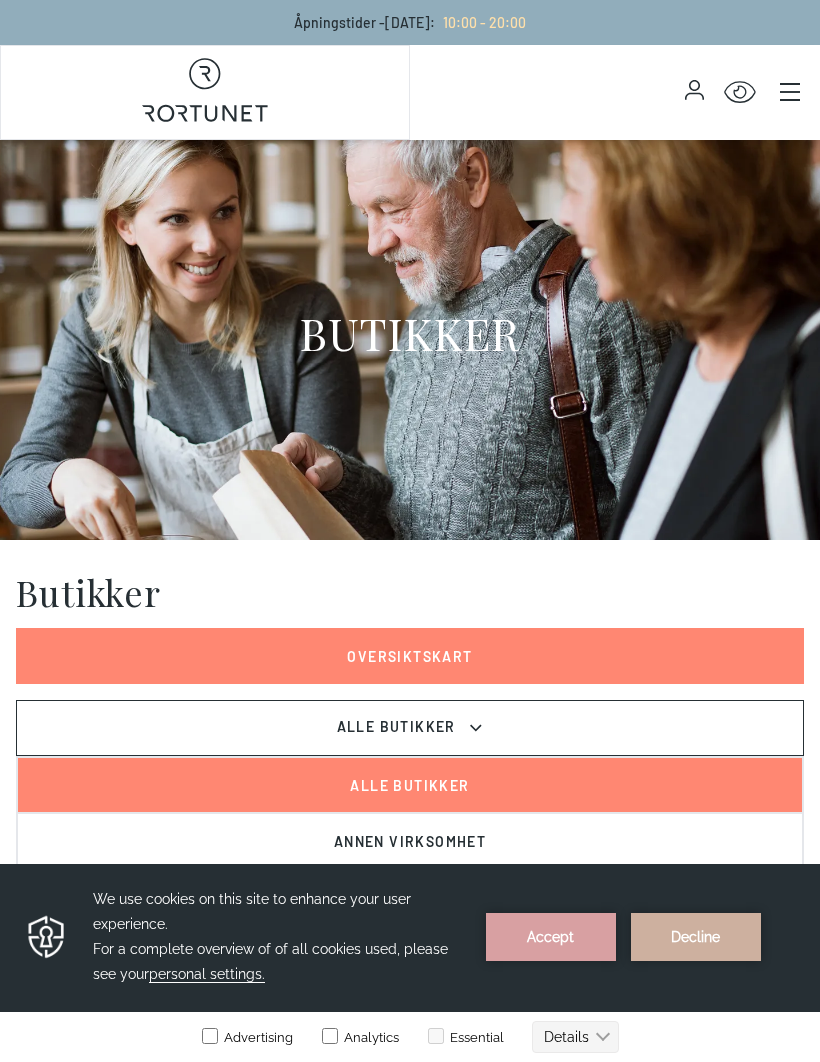 click on "Alle Butikker" at bounding box center (410, 785) 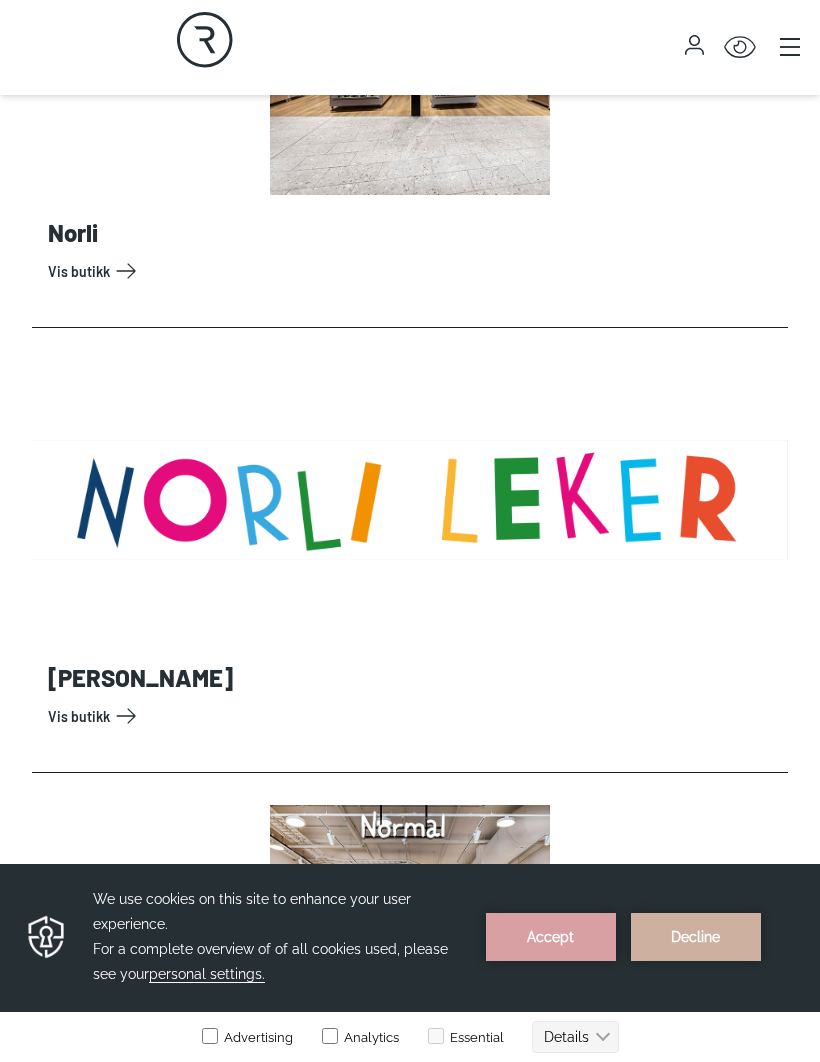 scroll, scrollTop: 12085, scrollLeft: 0, axis: vertical 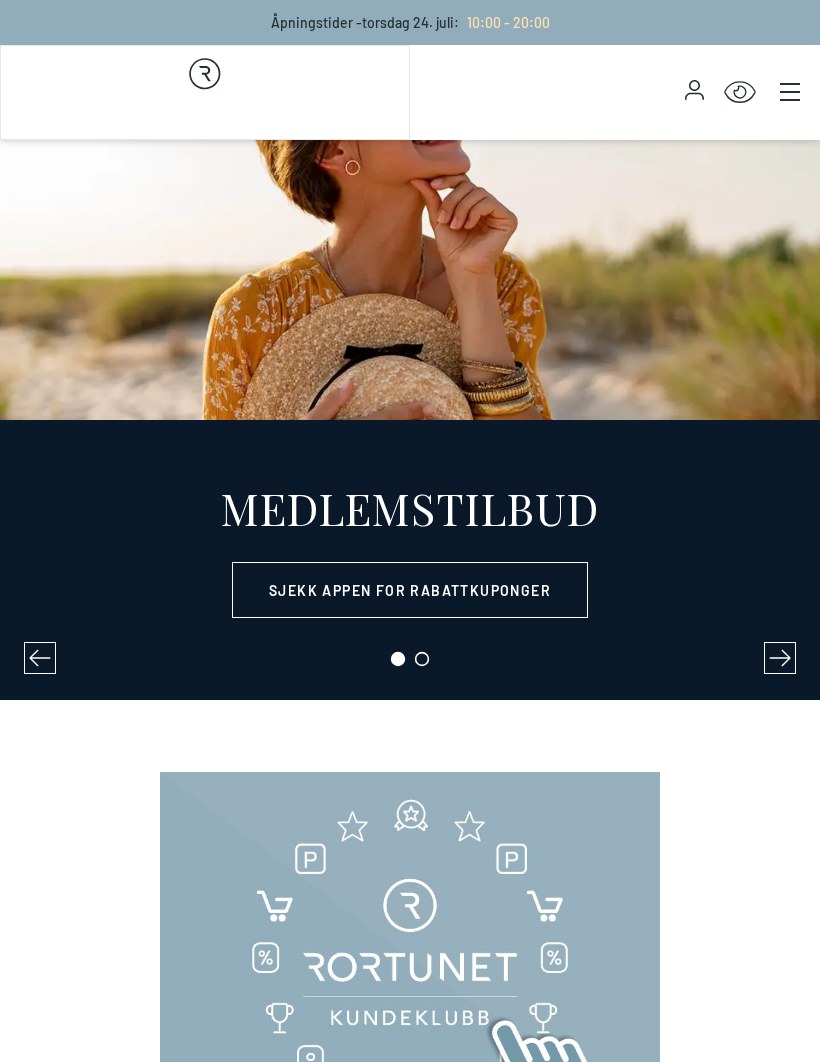 select on "NO" 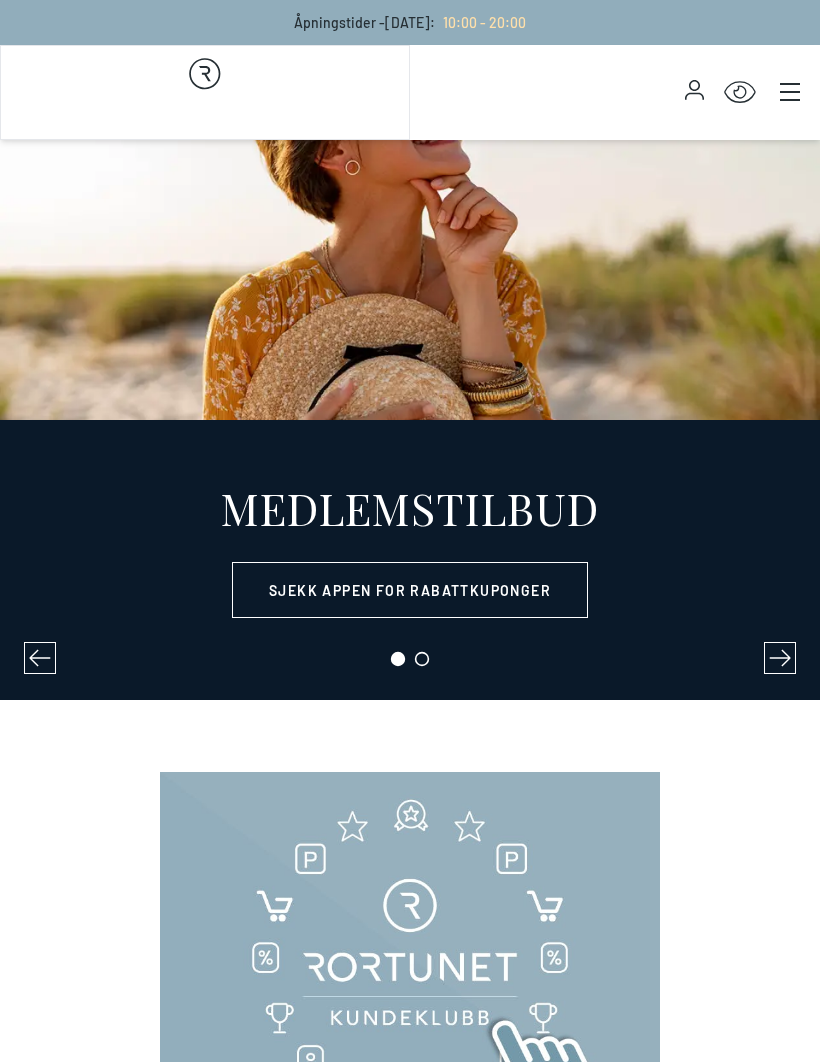 select on "NO" 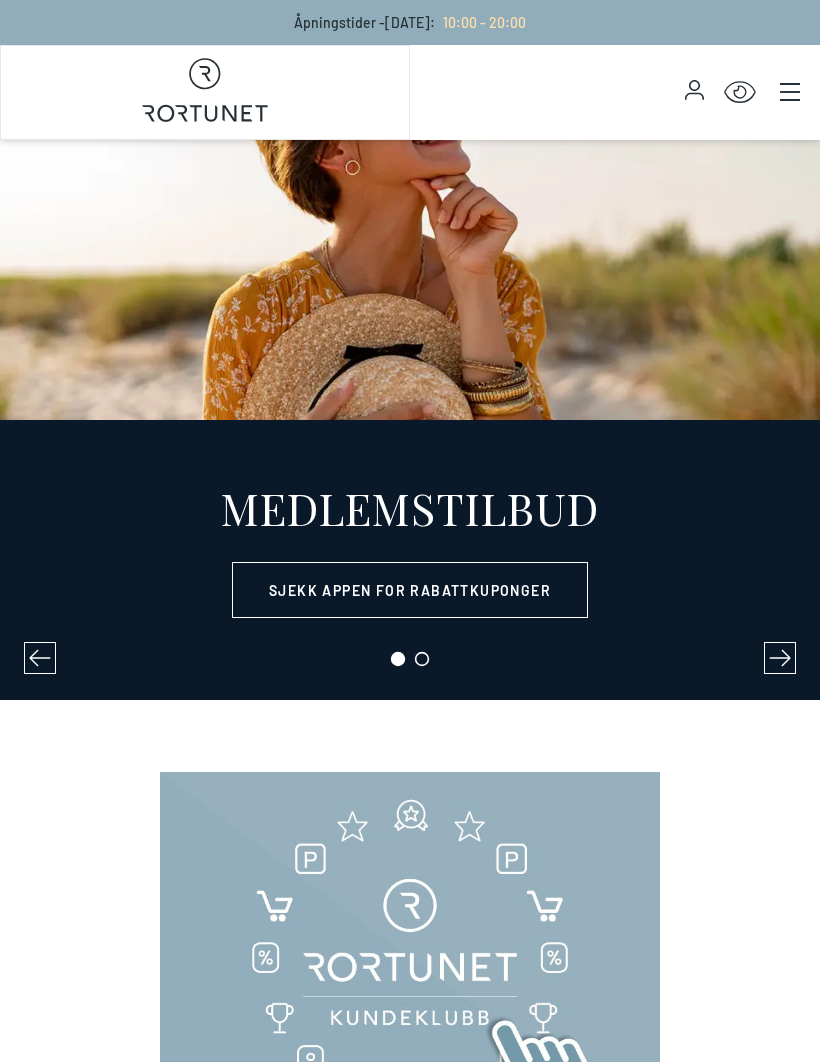 select on "NO" 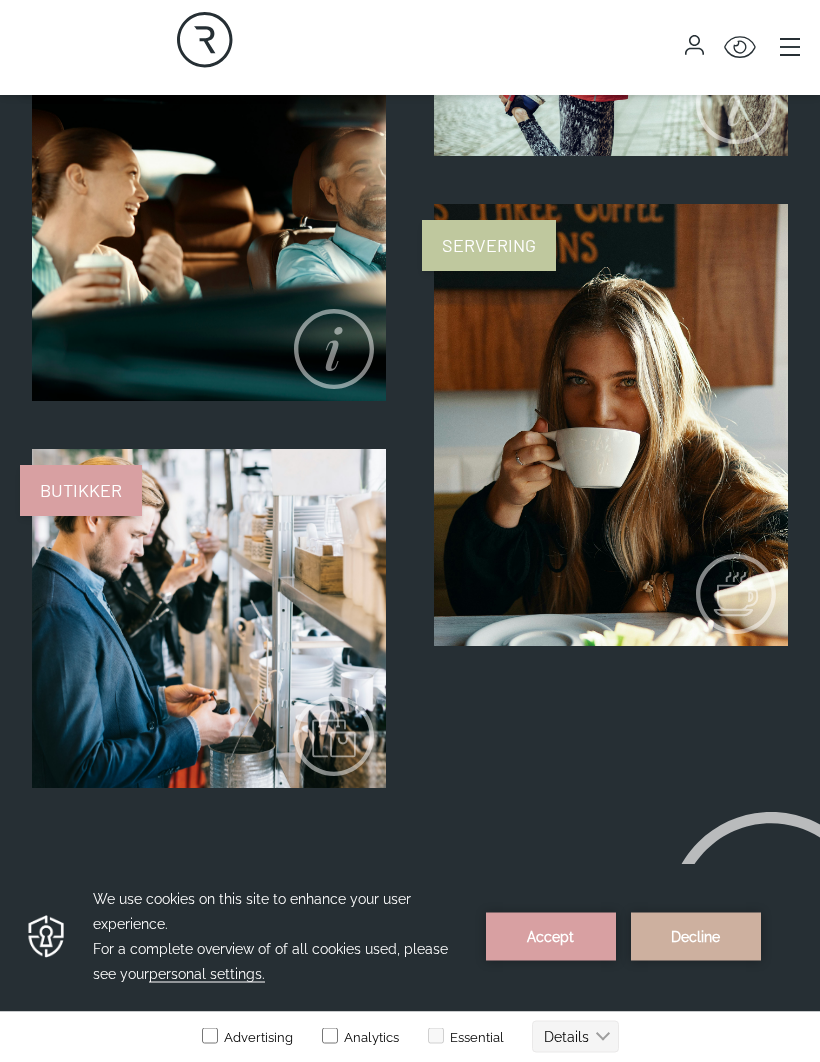 scroll, scrollTop: 1873, scrollLeft: 0, axis: vertical 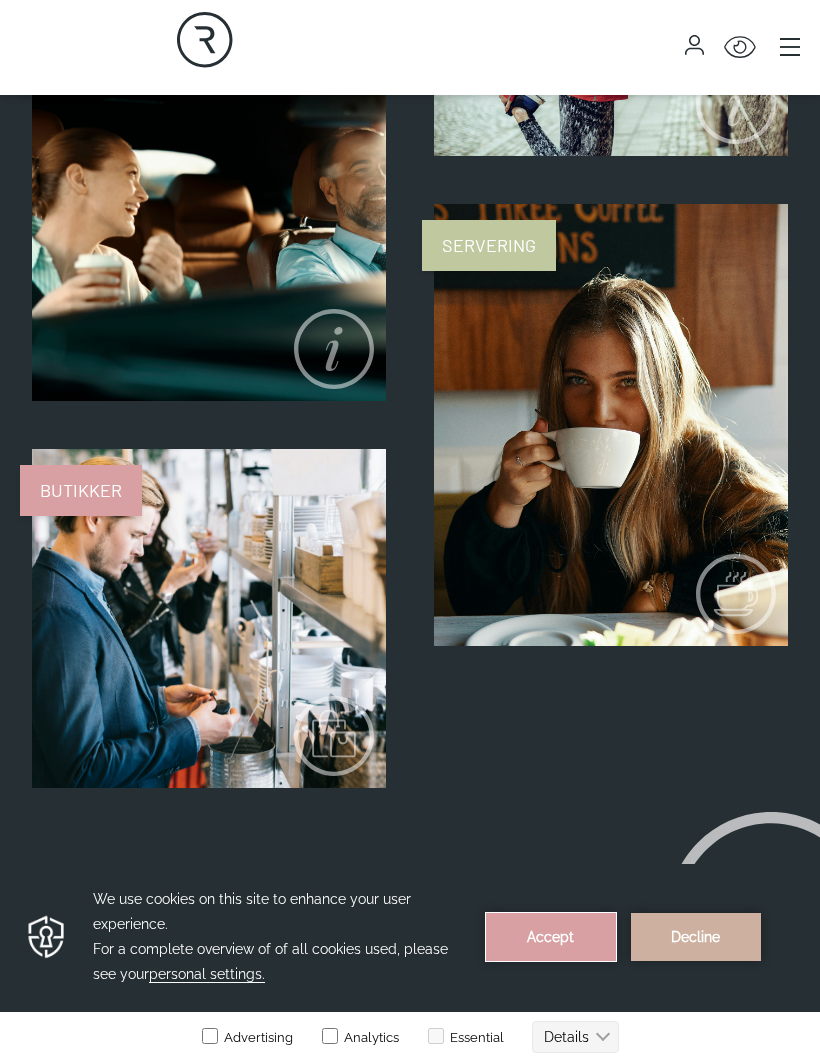 click on "Accept" at bounding box center (551, 937) 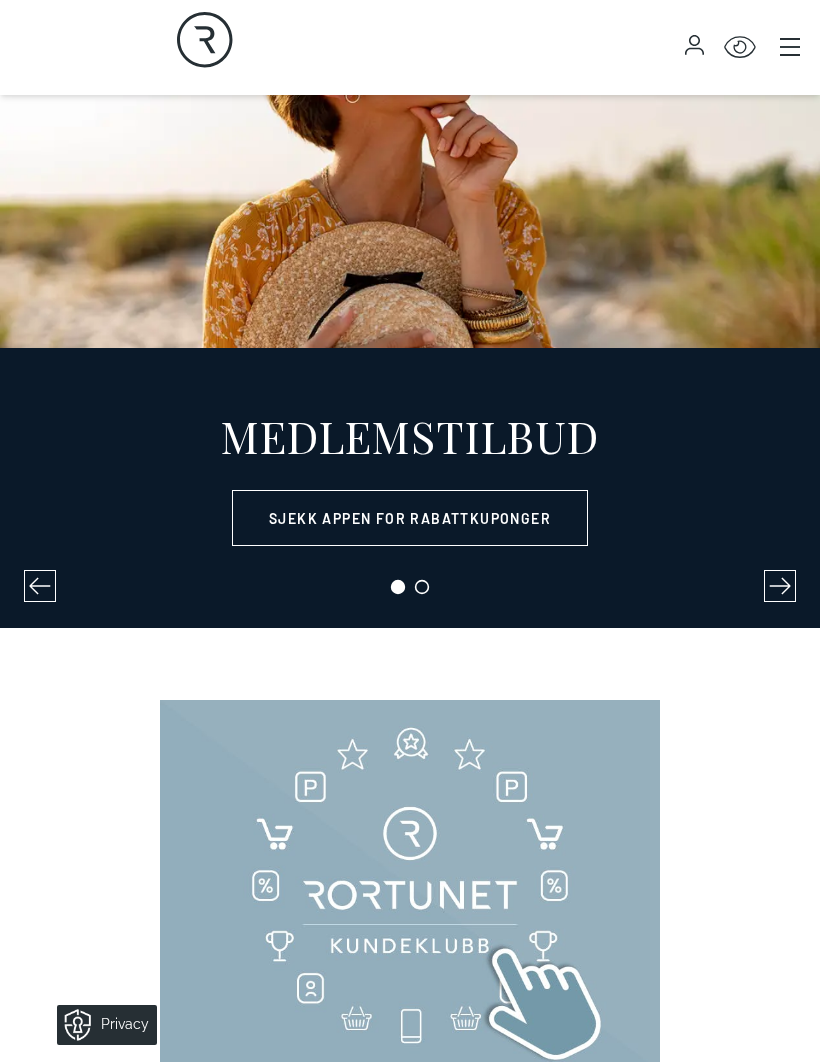 scroll, scrollTop: 0, scrollLeft: 0, axis: both 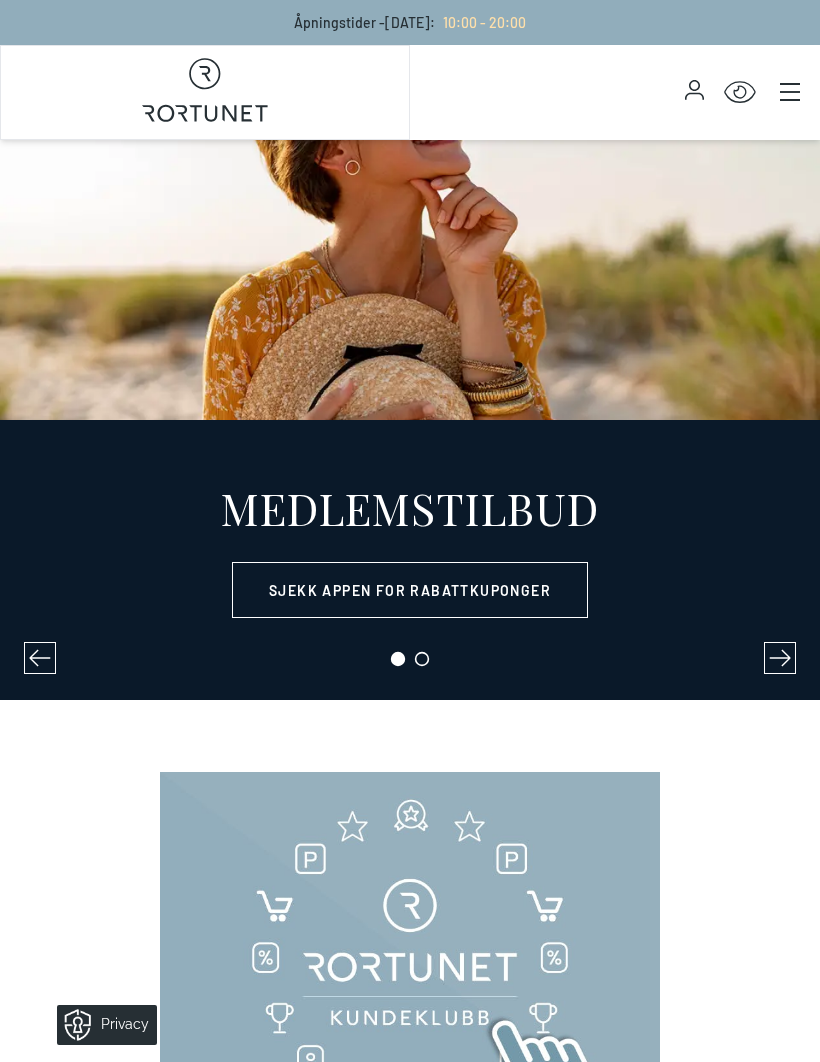 click 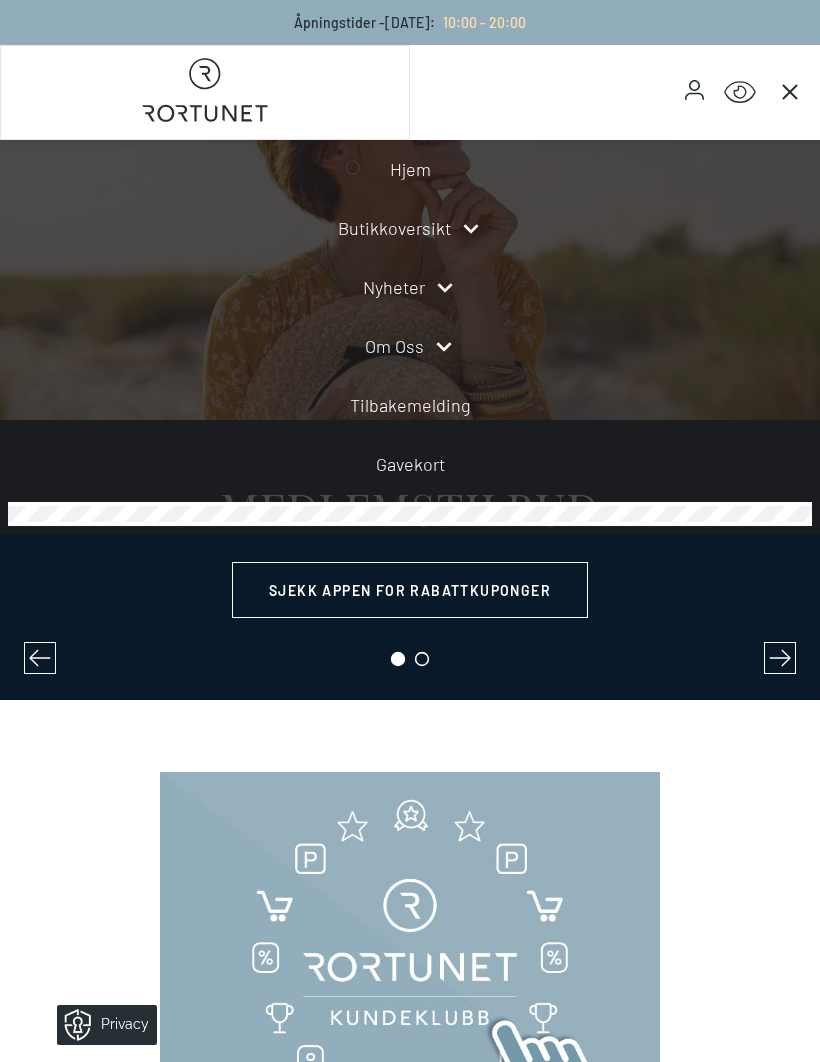 click on "Butikkoversikt" at bounding box center [394, 228] 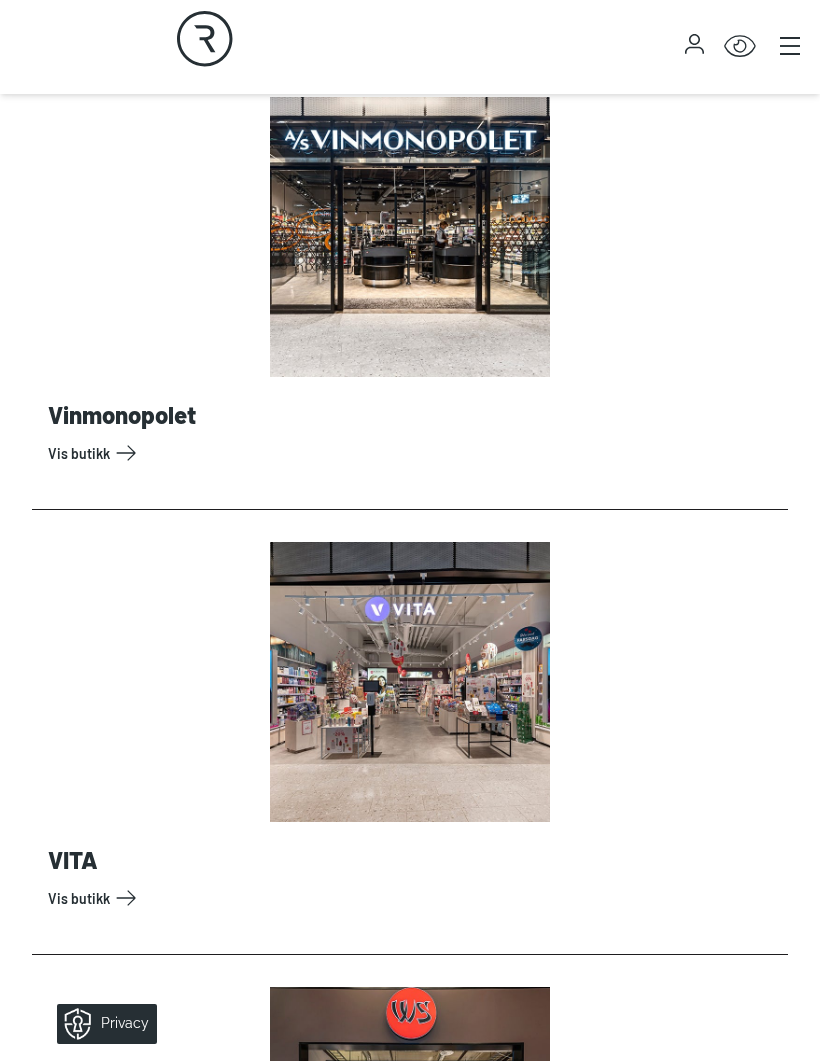 scroll, scrollTop: 20359, scrollLeft: 0, axis: vertical 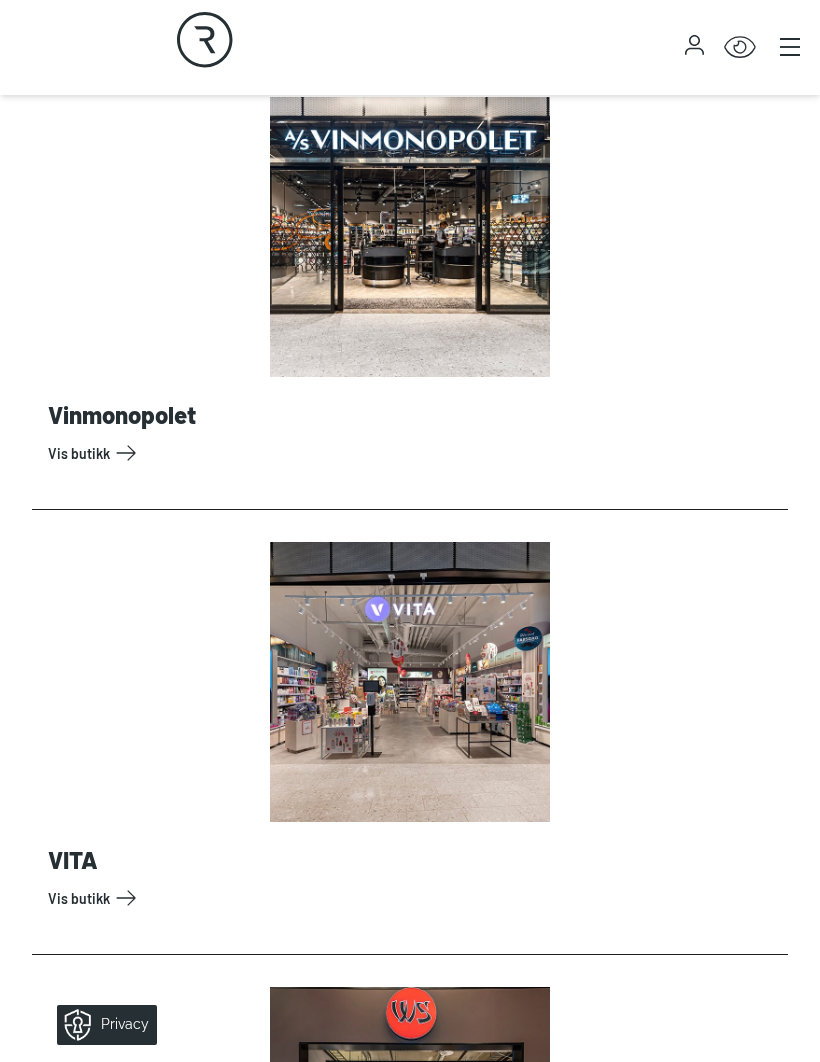 click on "Vis butikk" at bounding box center (414, 453) 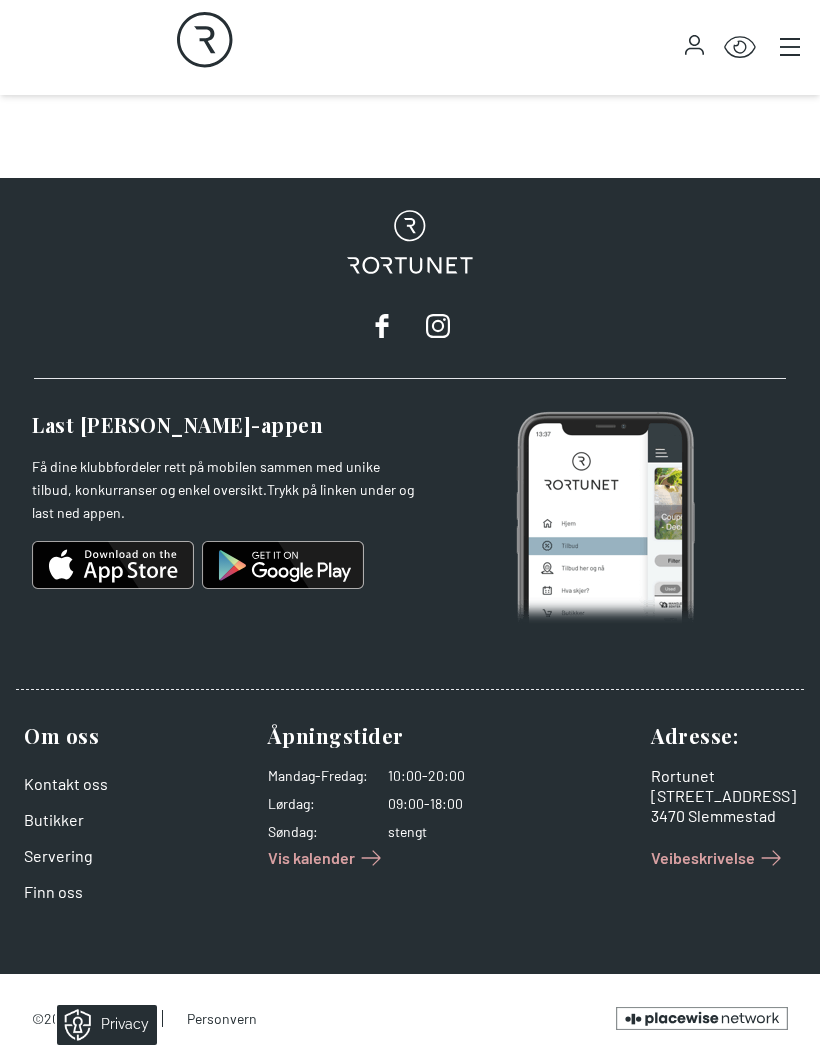 scroll, scrollTop: 0, scrollLeft: 0, axis: both 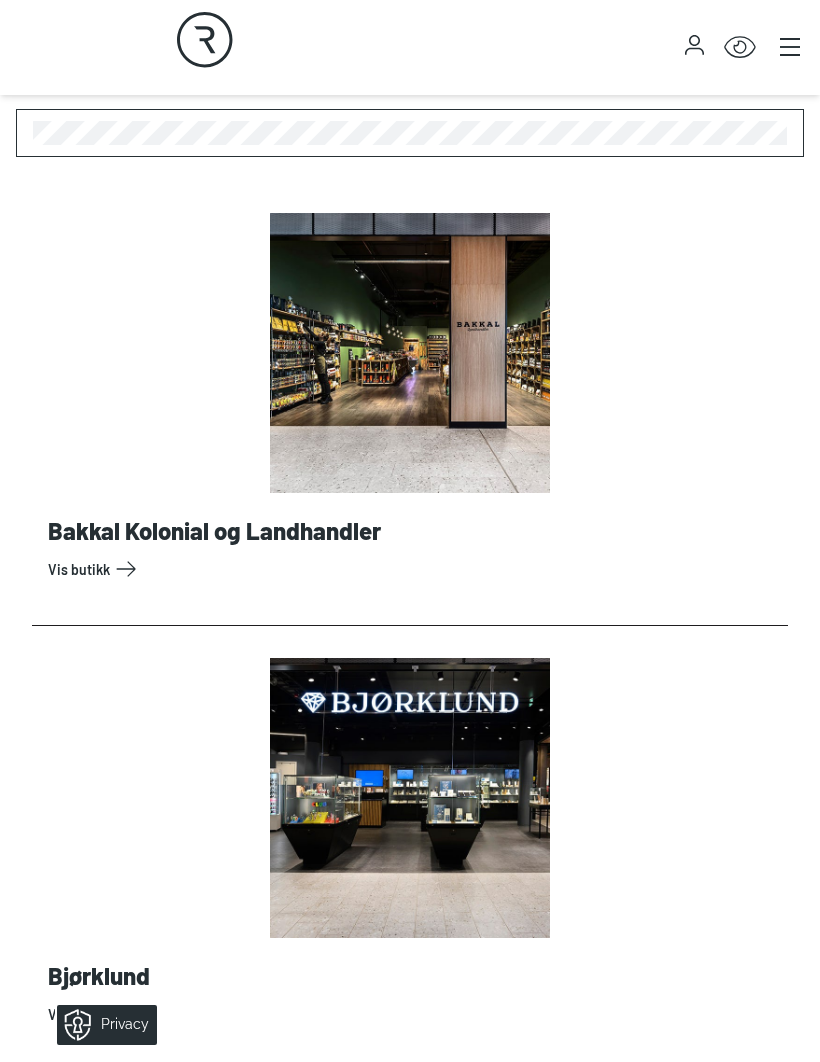 click on "Bakkal Kolonial og Landhandler Vis butikk Bjørklund Vis butikk Boots Apotek Vis butikk DnB Eiendom Vis butikk Dressmann Vis butikk Eurosko Vis butikk Fixit Vis butikk Fuji Sushi Vis butikk Gant Vis butikk India House  Vis butikk Jernia Vis butikk Just Burger  Vis butikk Jørbæk Vis butikk KANEL Vis butikk KappAhl Vis butikk KID Interiør Vis butikk Kitch'n Vis butikk Kiwi Vis butikk Komma Vis butikk Kremmerhuset Vis butikk Krogsveen Vis butikk Lemon Wax Vis butikk Meny Vis butikk Mester Grønn Vis butikk Nille Vis butikk Norli Vis butikk Norli Leker Vis butikk Normal Vis butikk Oris Dental Vis butikk Partyland Vis butikk Pons Helsetun Vis butikk Princess Vis butikk Rortunet Frisør Vis butikk Rusta Vis butikk Røyken Rens Vis butikk SATS Rortunet Vis butikk Saxen Frisør Vis butikk Skin Tonic Vis butikk Slemmestad Belysning  Vis butikk Slemmestad Optikk Vis butikk Sparebanken Øst Vis butikk Sport 1 Vis butikk Sunkost Vis butikk Synsam  Vis butikk Vinmonopolet Vis butikk VITA Vis butikk Wilsbeck Sjømat" at bounding box center (410, 10877) 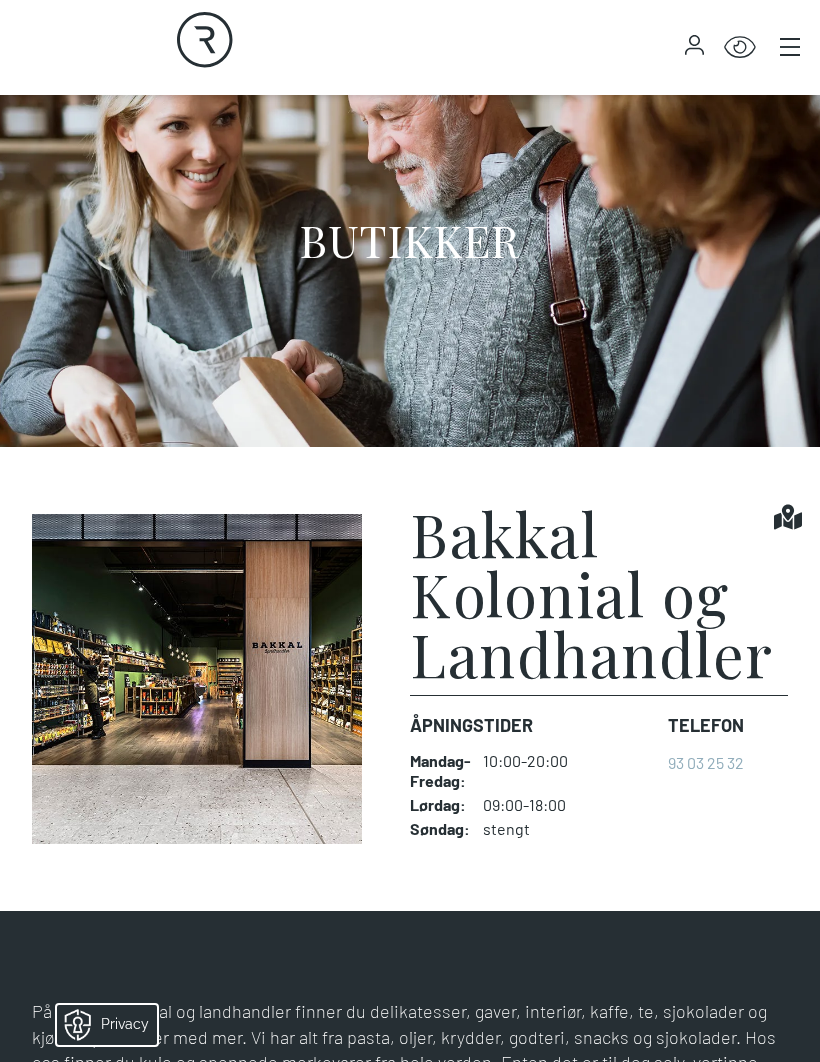 scroll, scrollTop: 167, scrollLeft: 0, axis: vertical 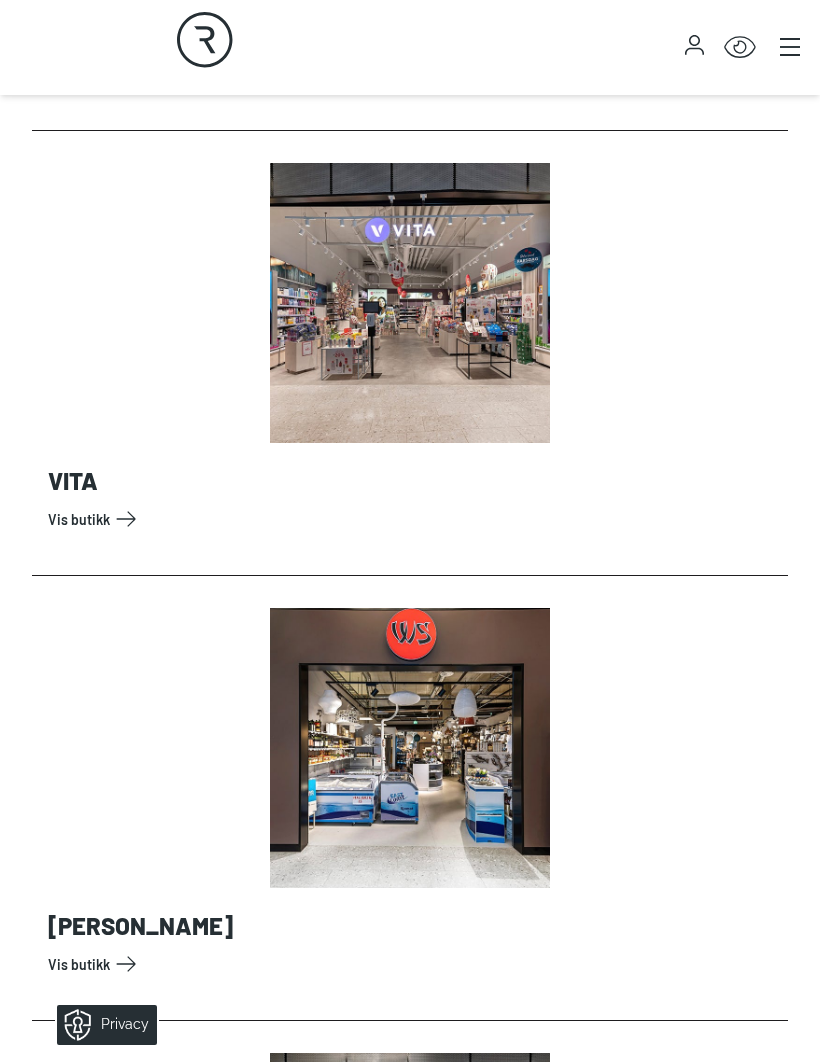 click on "Vis butikk" at bounding box center (414, 964) 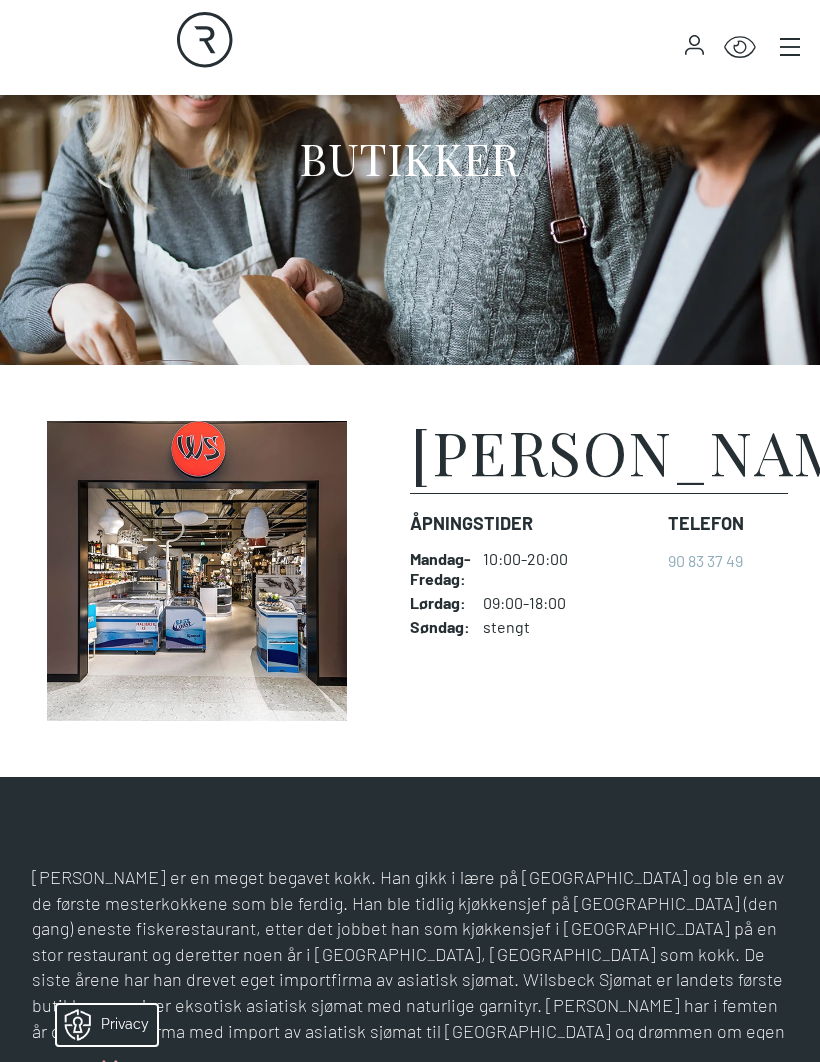 scroll, scrollTop: 258, scrollLeft: 0, axis: vertical 